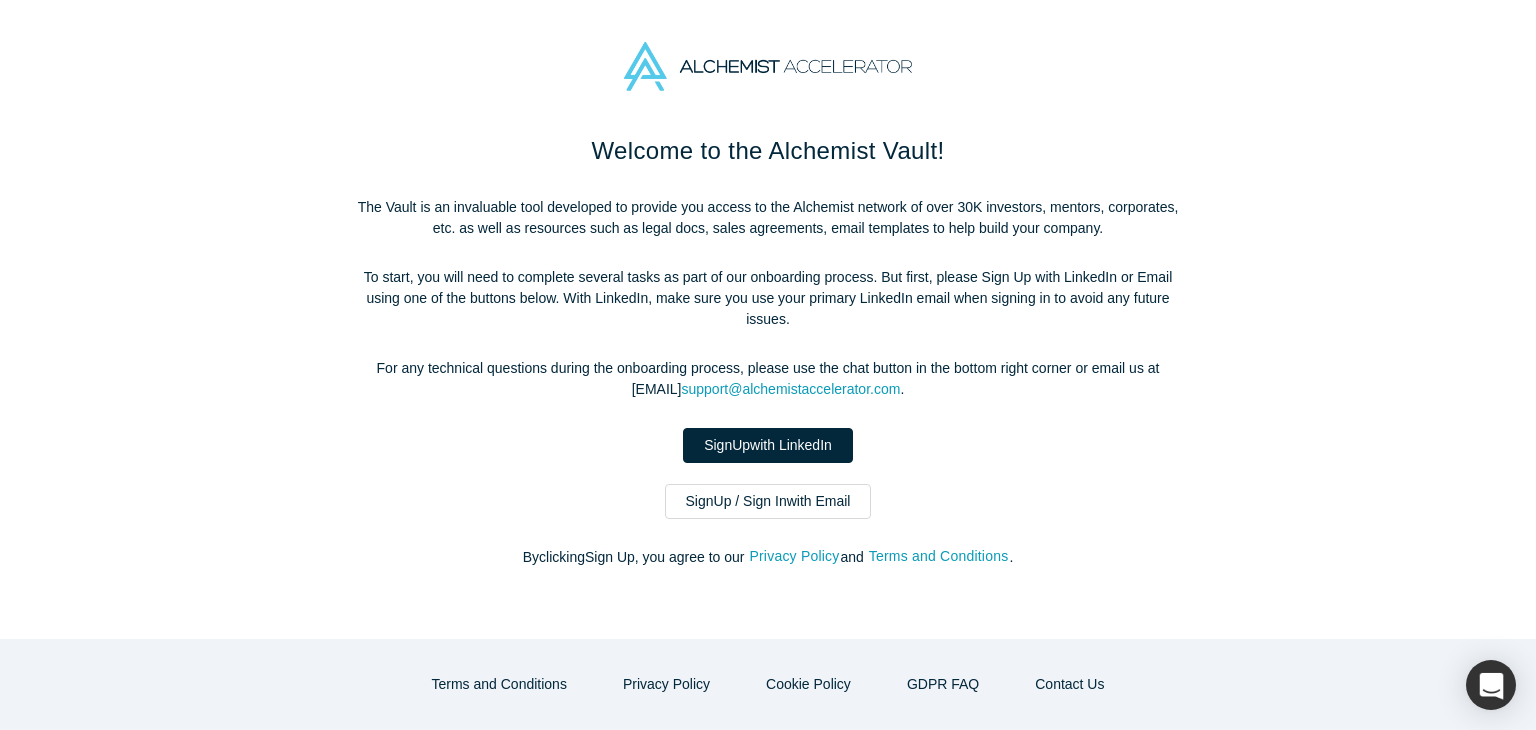 scroll, scrollTop: 0, scrollLeft: 0, axis: both 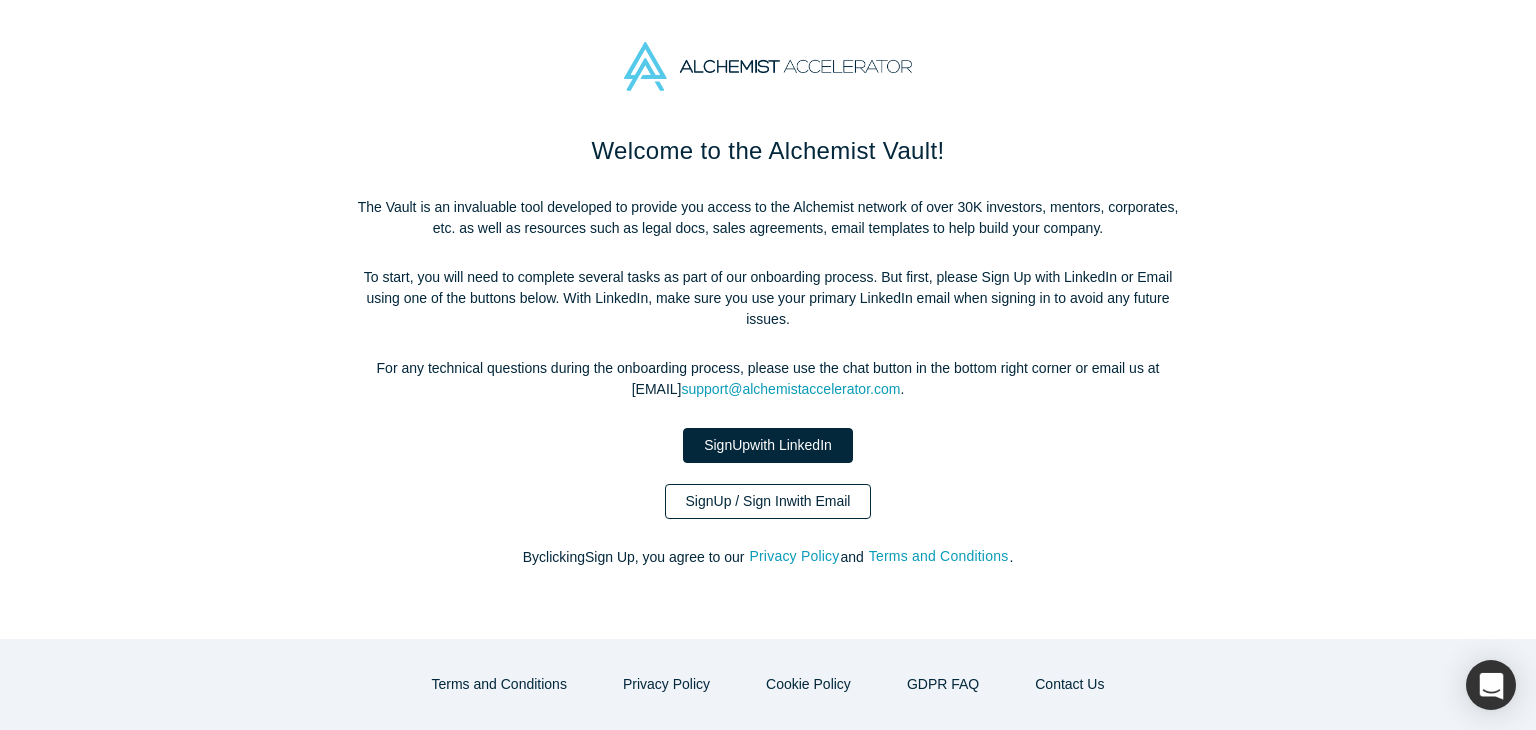 click on "Sign  Up / Sign In  with Email" at bounding box center (768, 501) 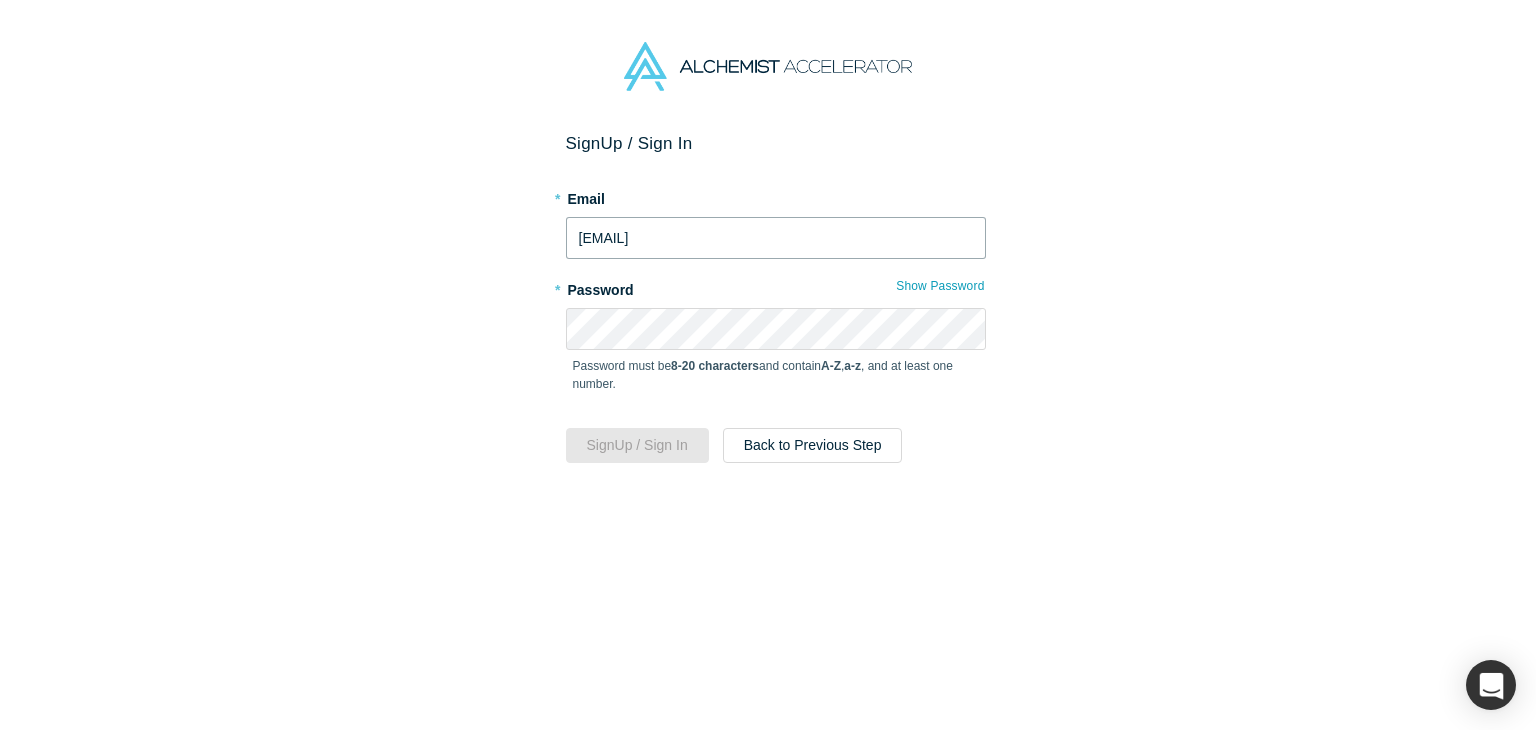 click on "[EMAIL]" at bounding box center (776, 238) 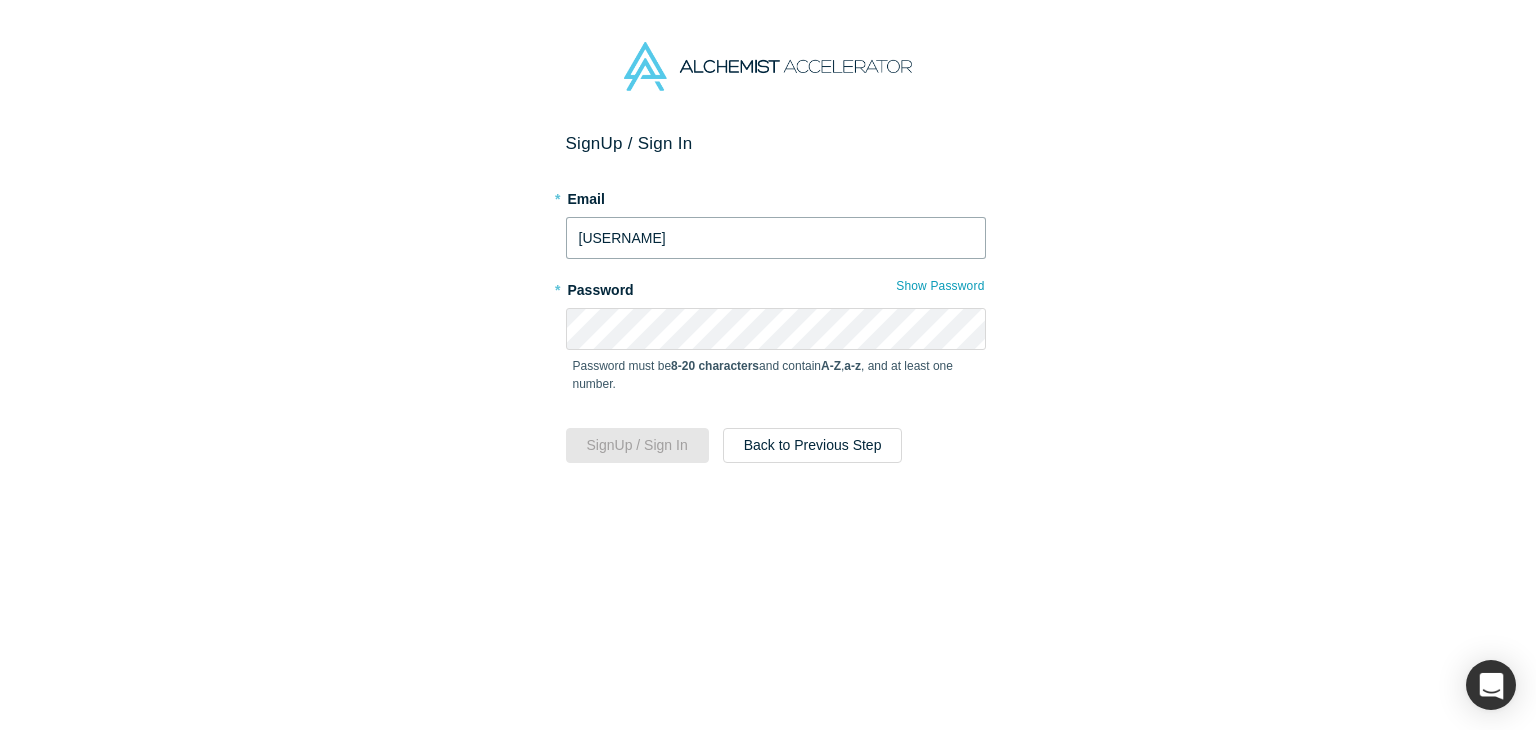 type on "[EMAIL]" 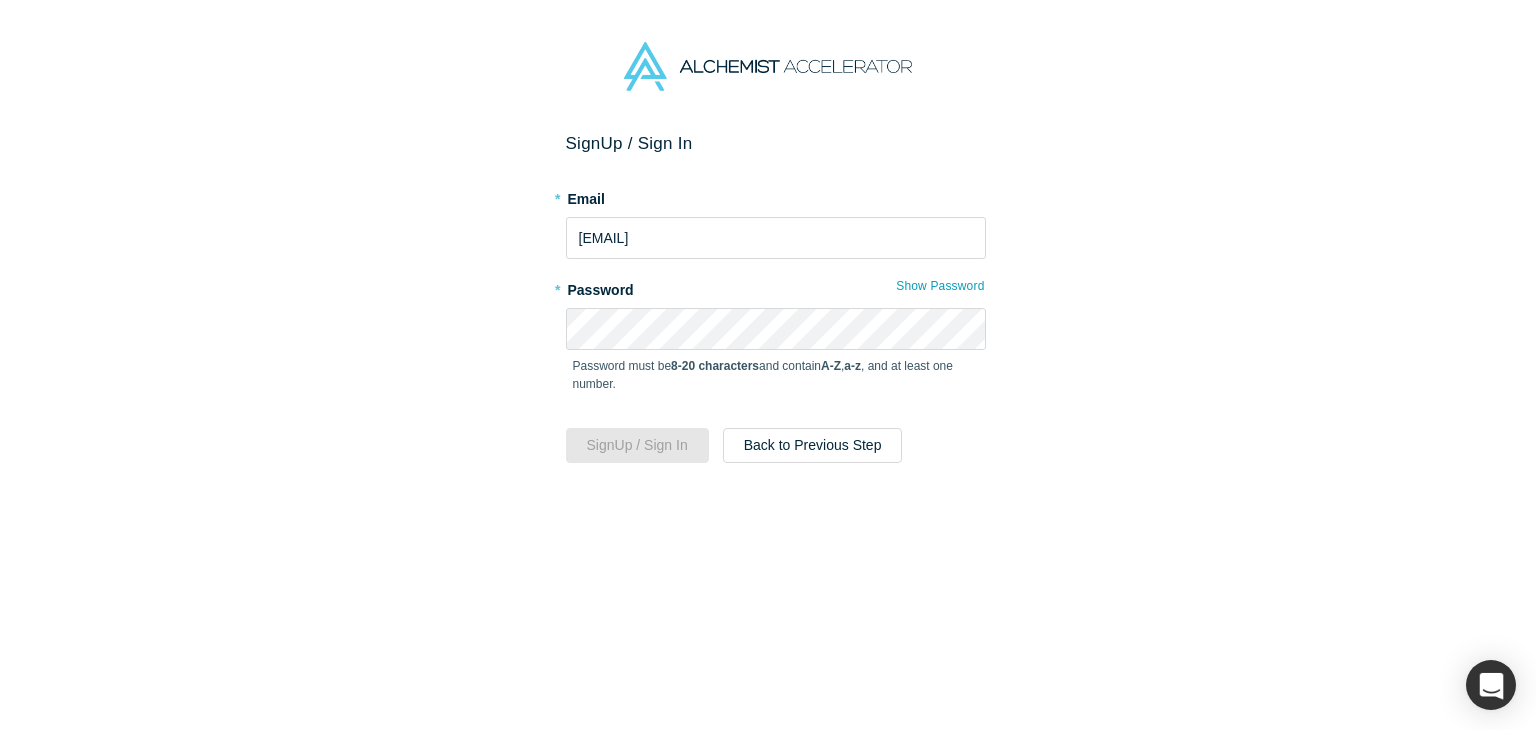 click on "Sign  Up / Sign In   * Email [EMAIL] * Password Show Password Password must be  8-20 characters  and contain  A-Z ,  a-z , and at least one number. Sign  Up / Sign In Back to Previous Step" at bounding box center (775, 439) 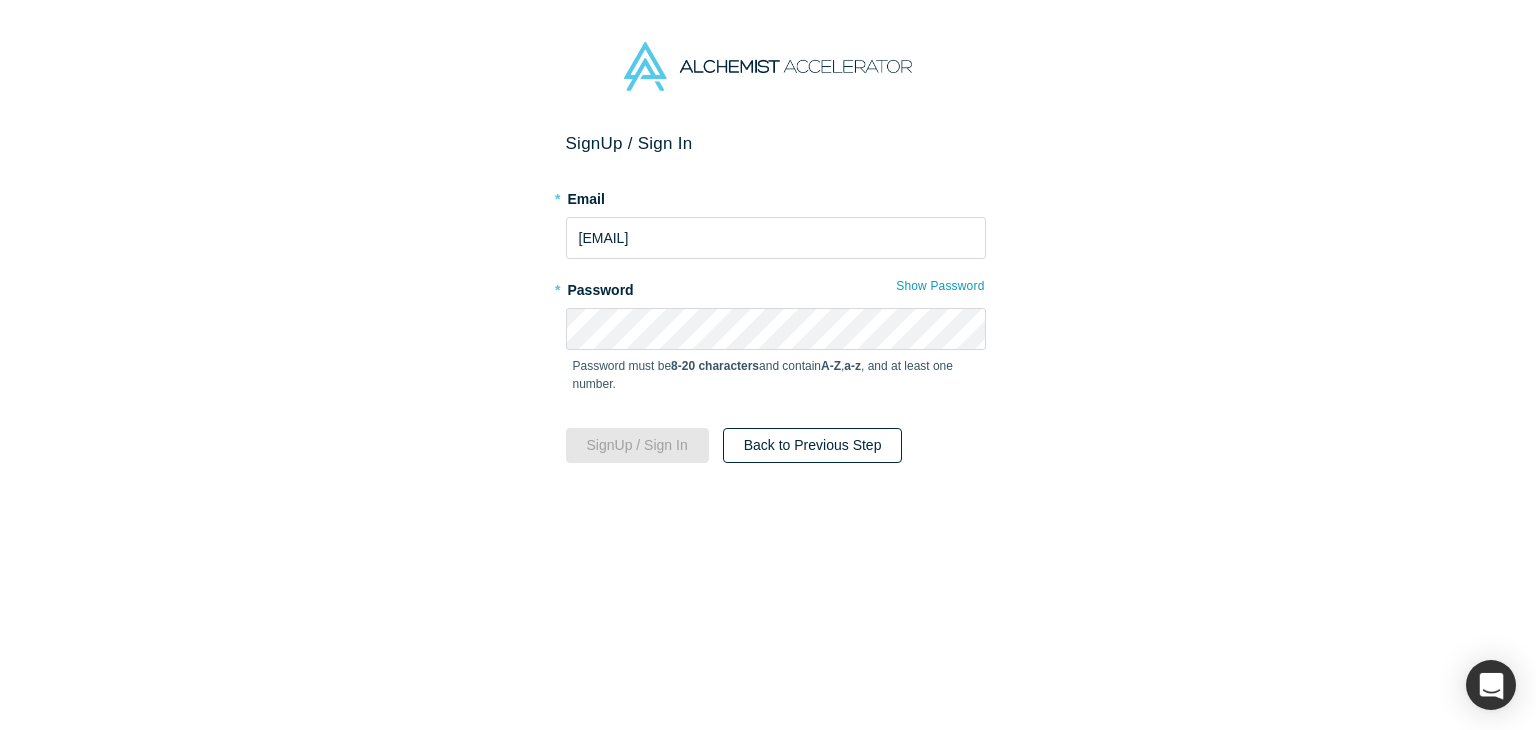 click on "Back to Previous Step" at bounding box center [813, 445] 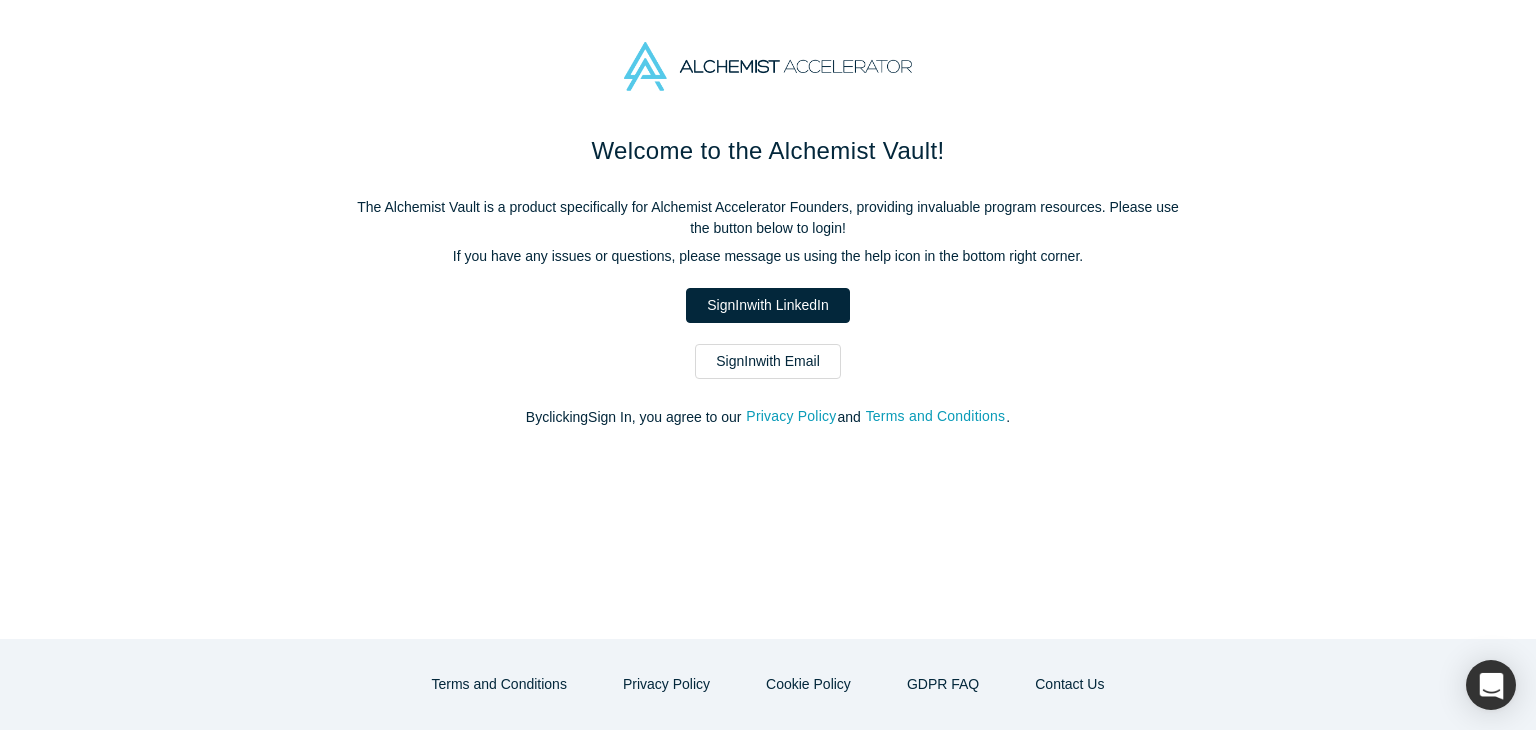 scroll, scrollTop: 0, scrollLeft: 0, axis: both 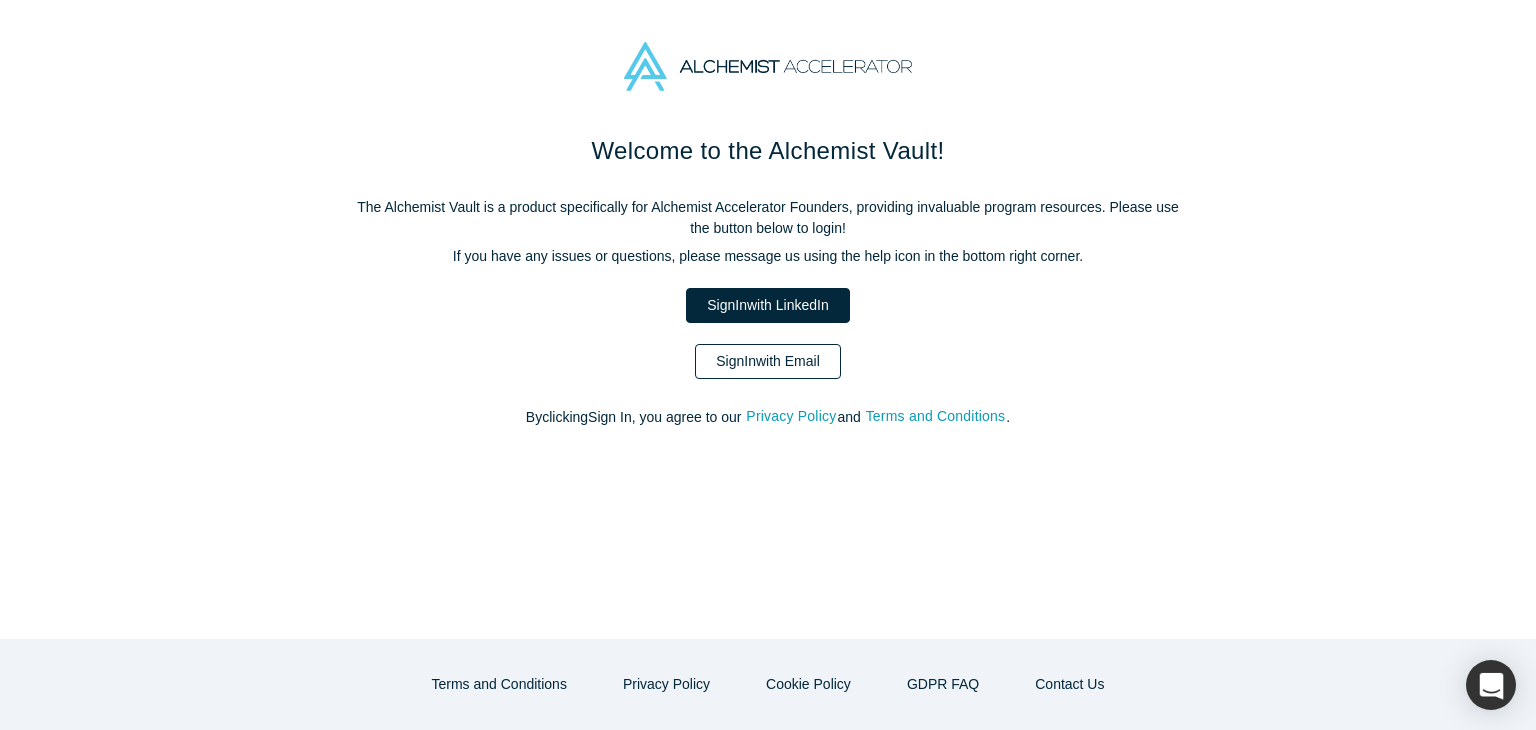 click on "Sign  In  with Email" at bounding box center (768, 361) 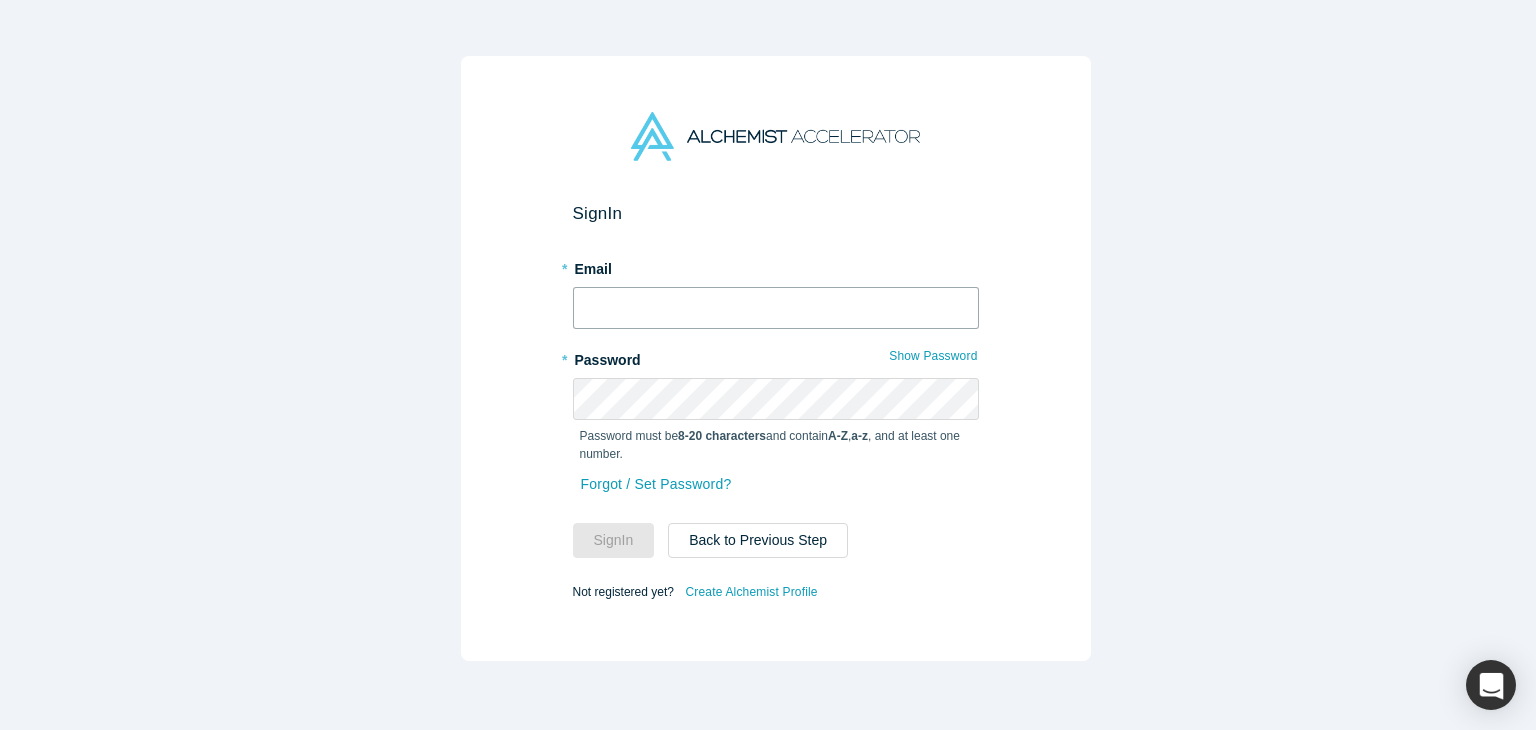 click at bounding box center (776, 308) 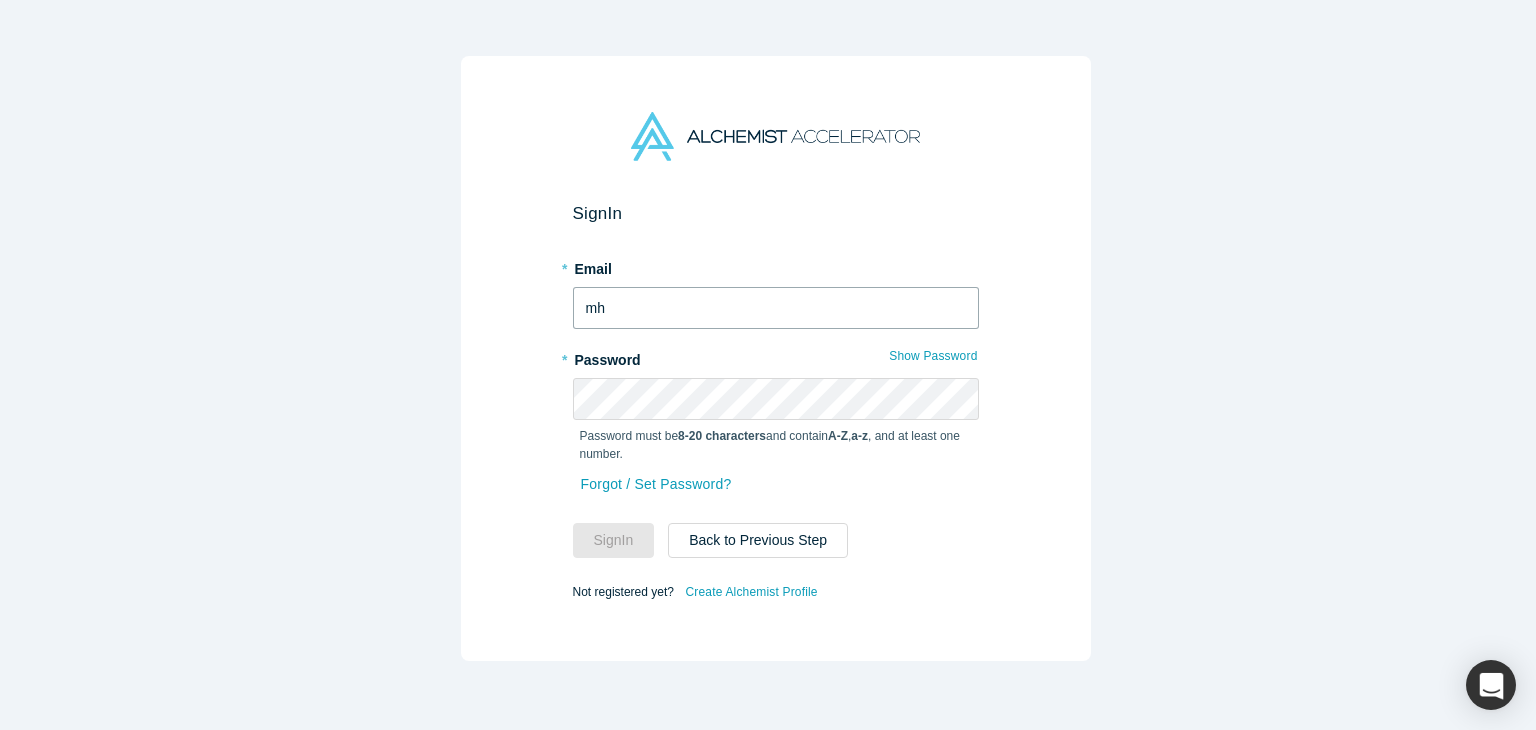 type on "[EMAIL]" 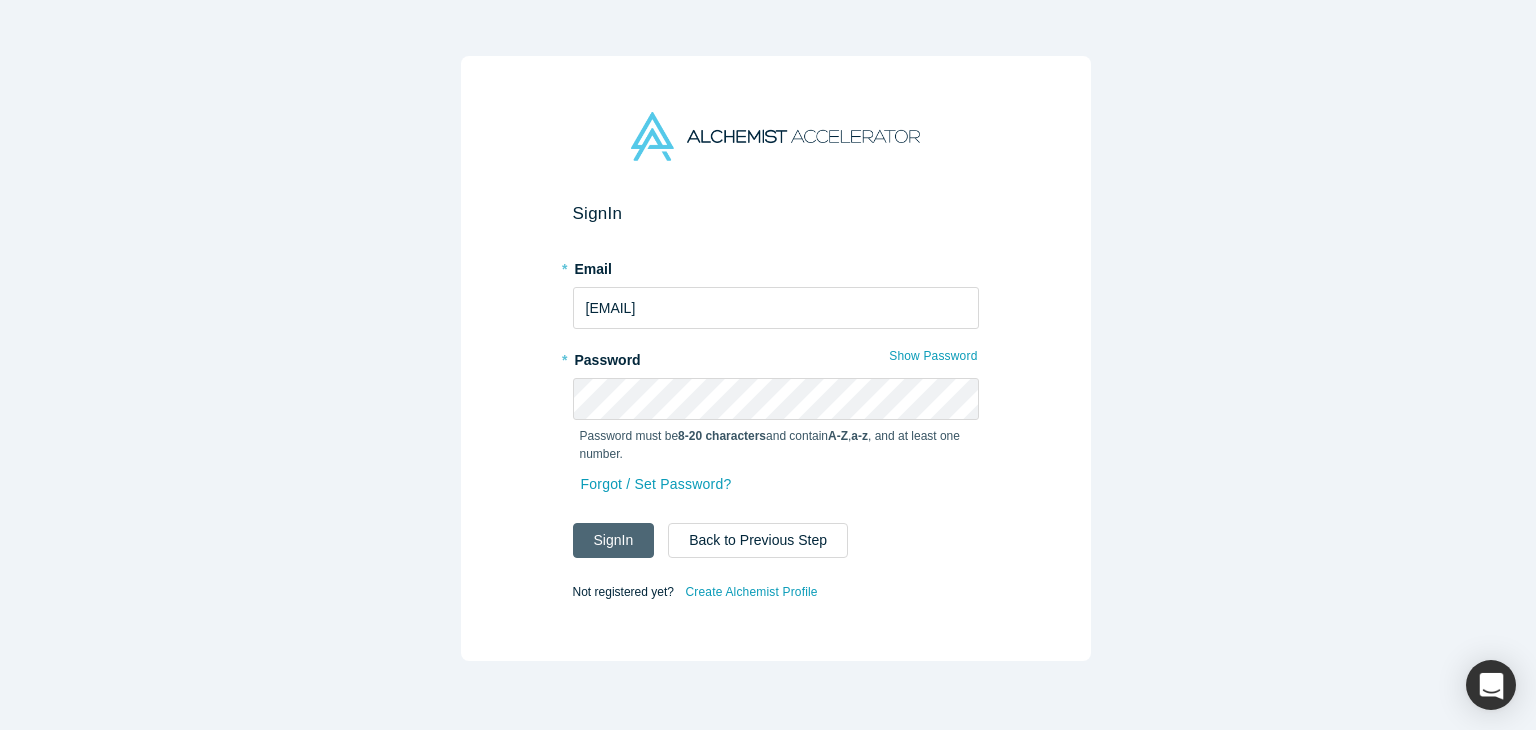 click on "Sign  In" at bounding box center (614, 540) 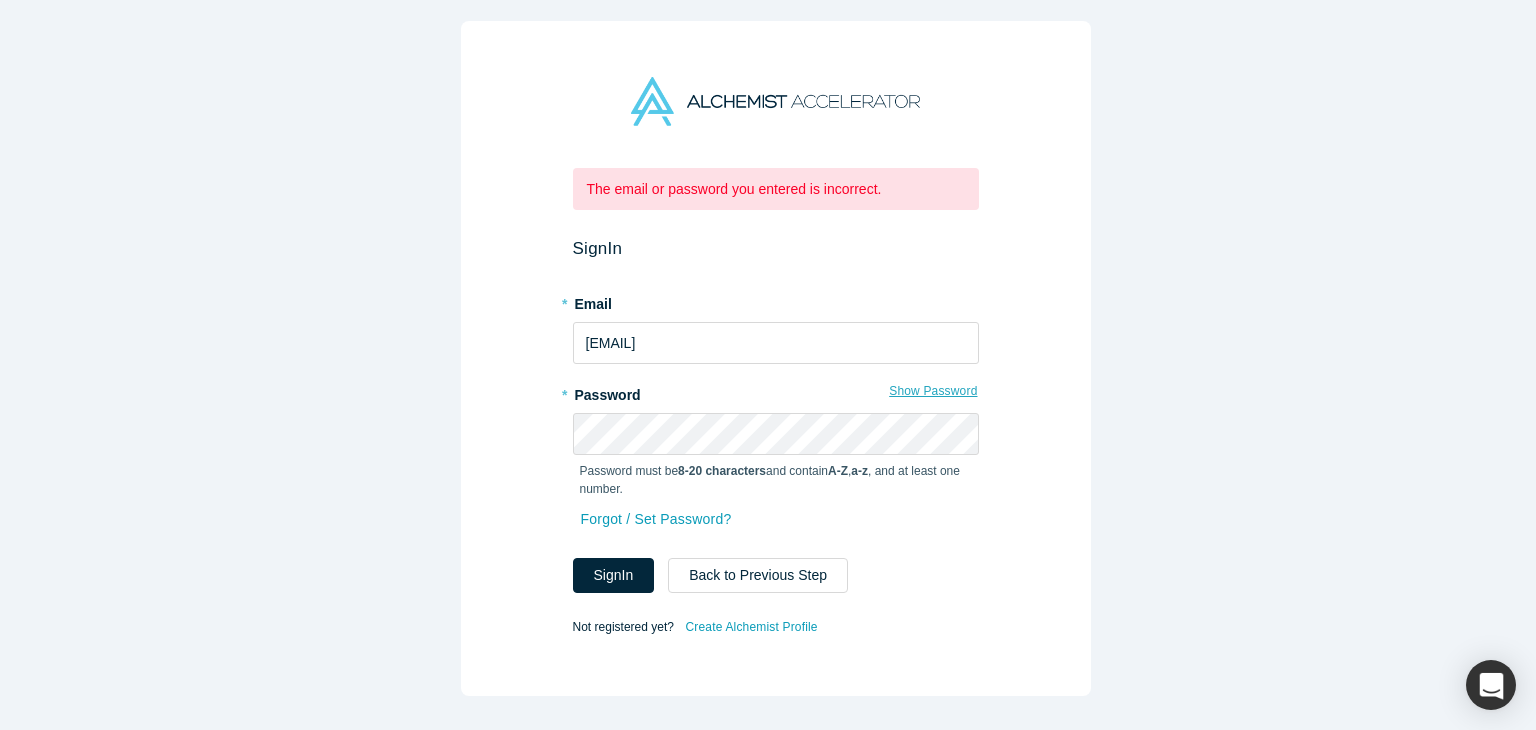 click on "Show Password" at bounding box center [933, 391] 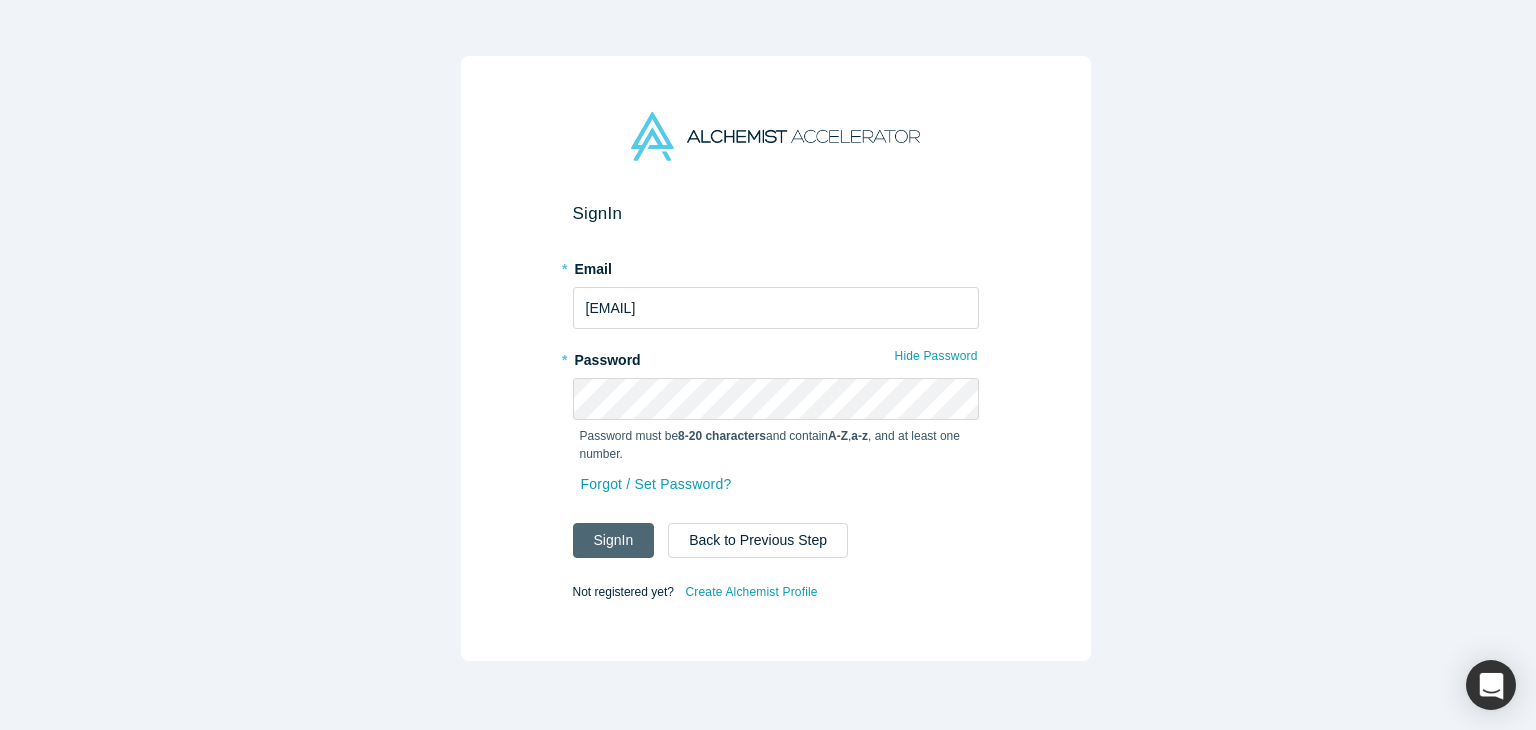 click on "Sign  In" at bounding box center [614, 540] 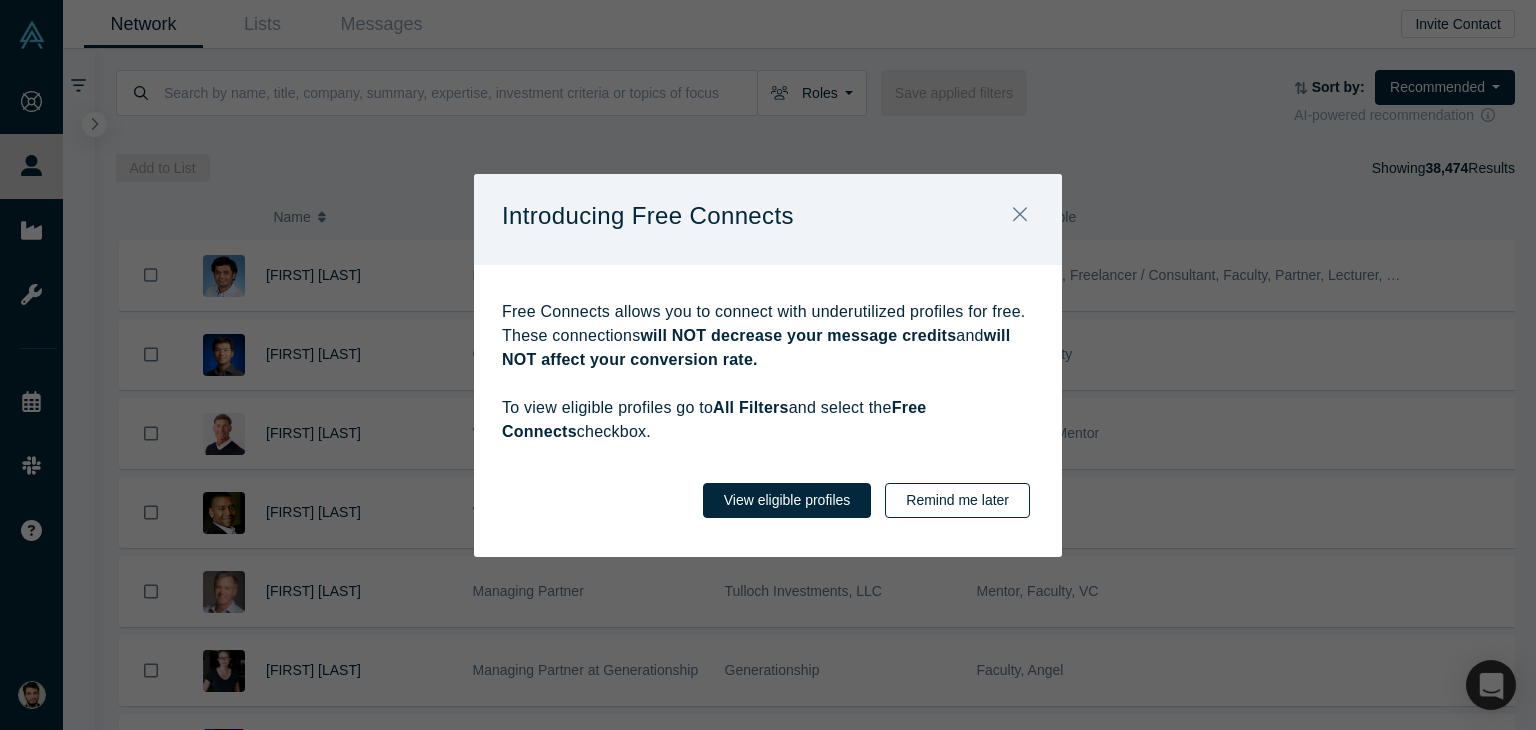 click on "Remind me later" at bounding box center (957, 500) 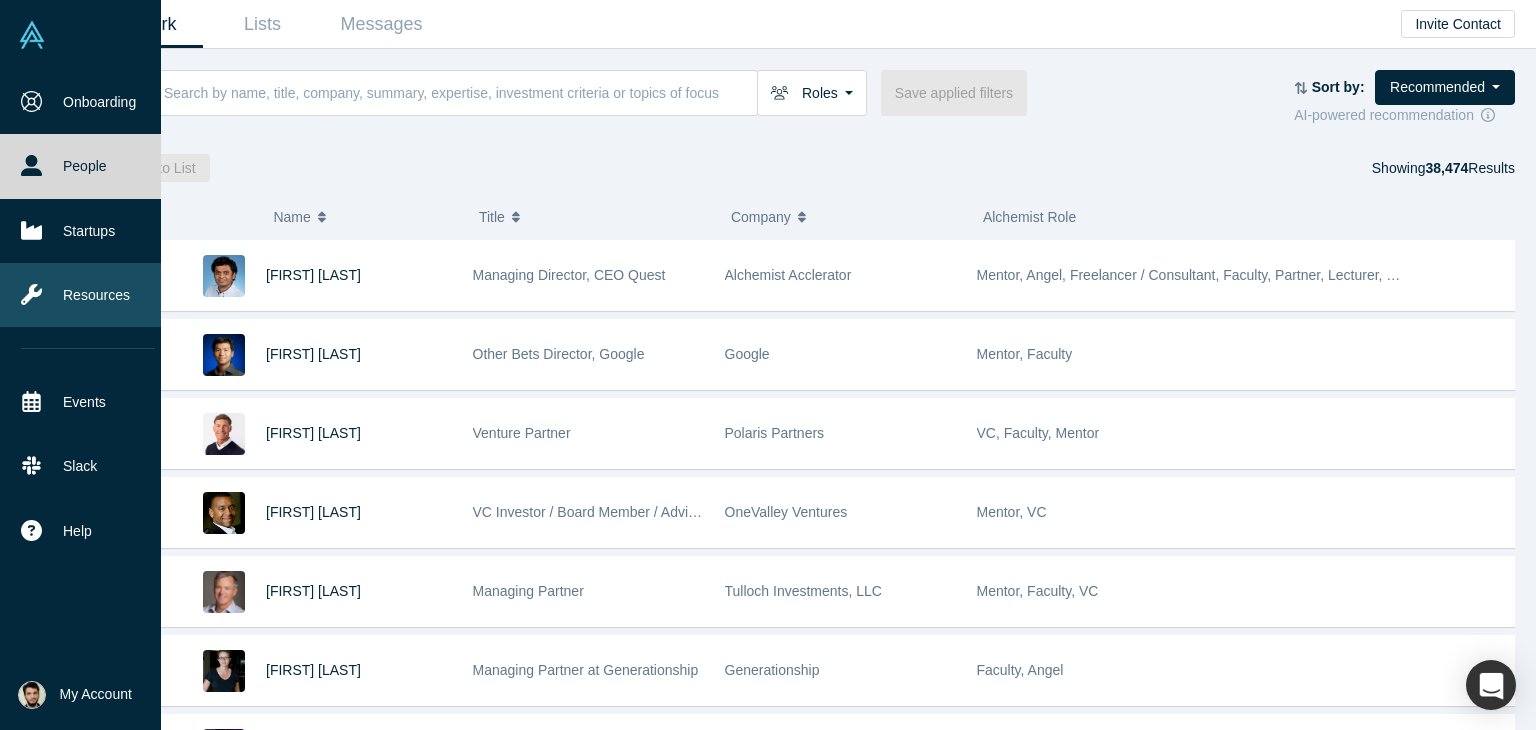 click on "Resources" at bounding box center [88, 295] 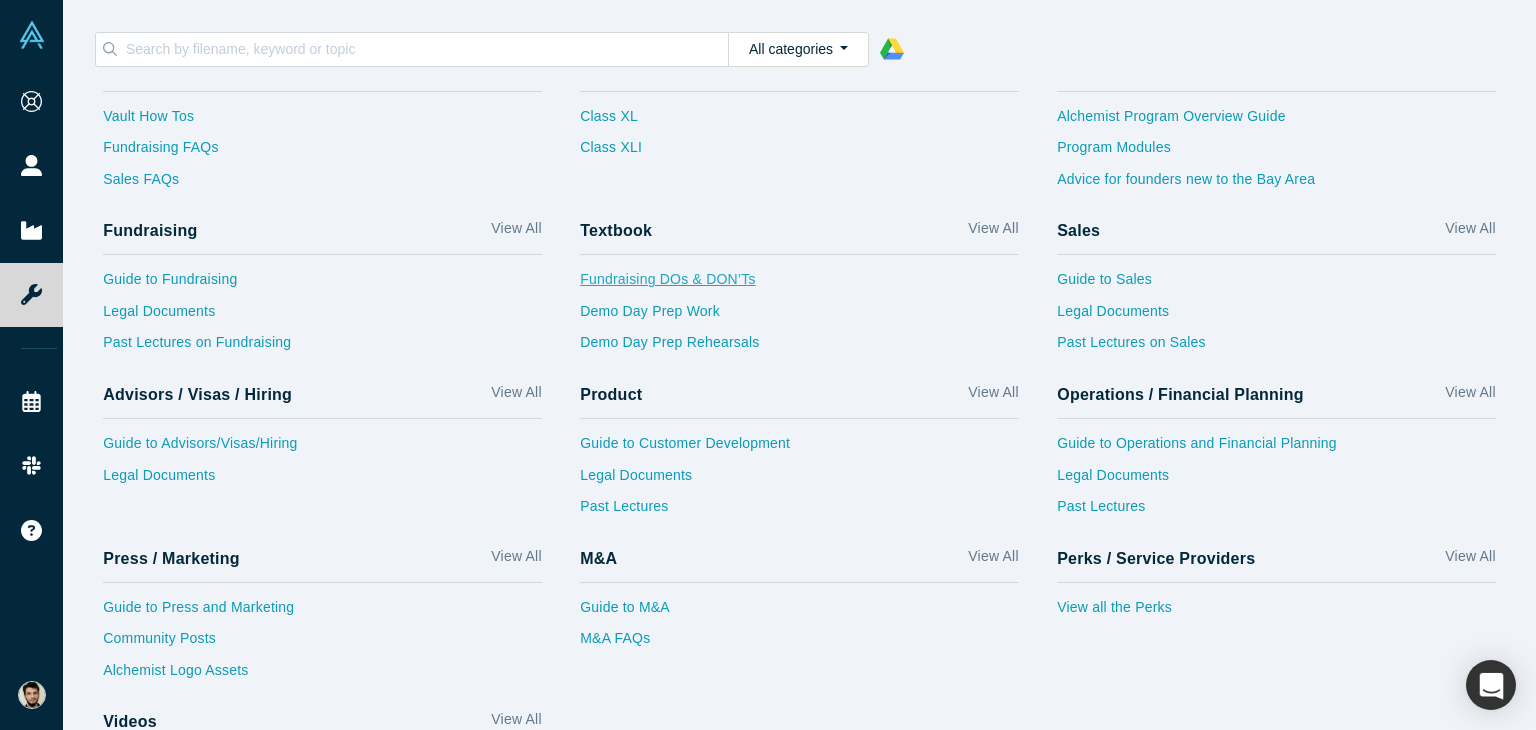 scroll, scrollTop: 45, scrollLeft: 0, axis: vertical 